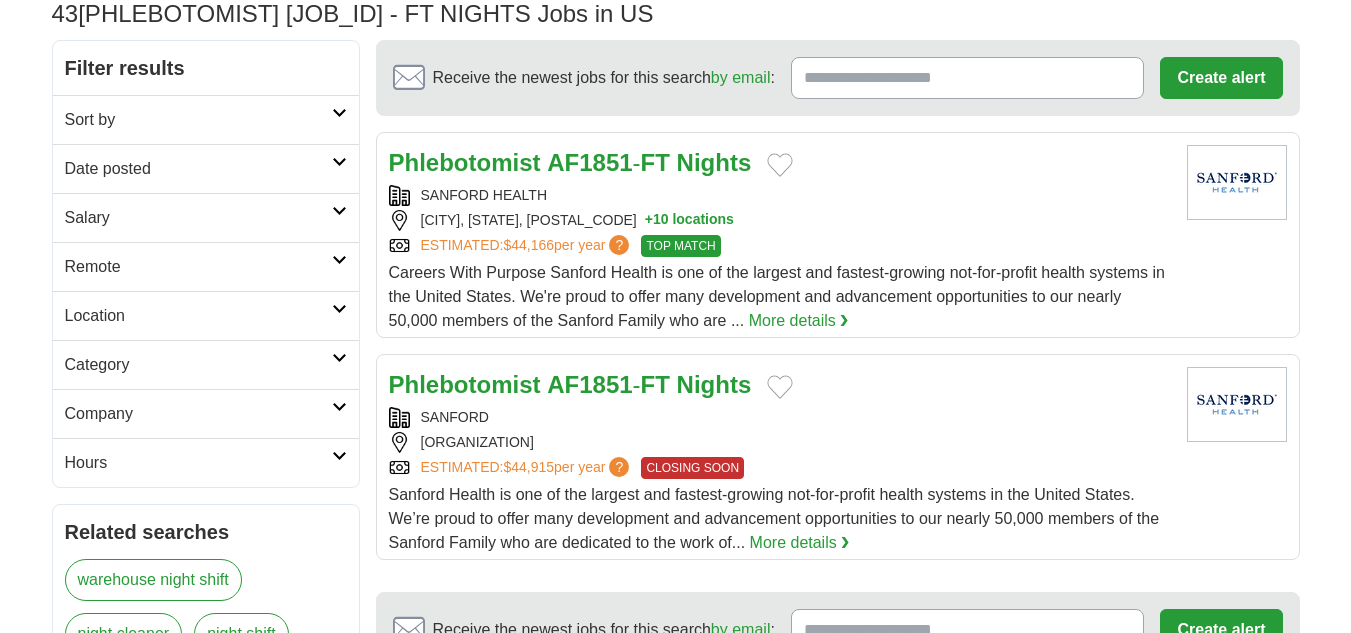 scroll, scrollTop: 147, scrollLeft: 0, axis: vertical 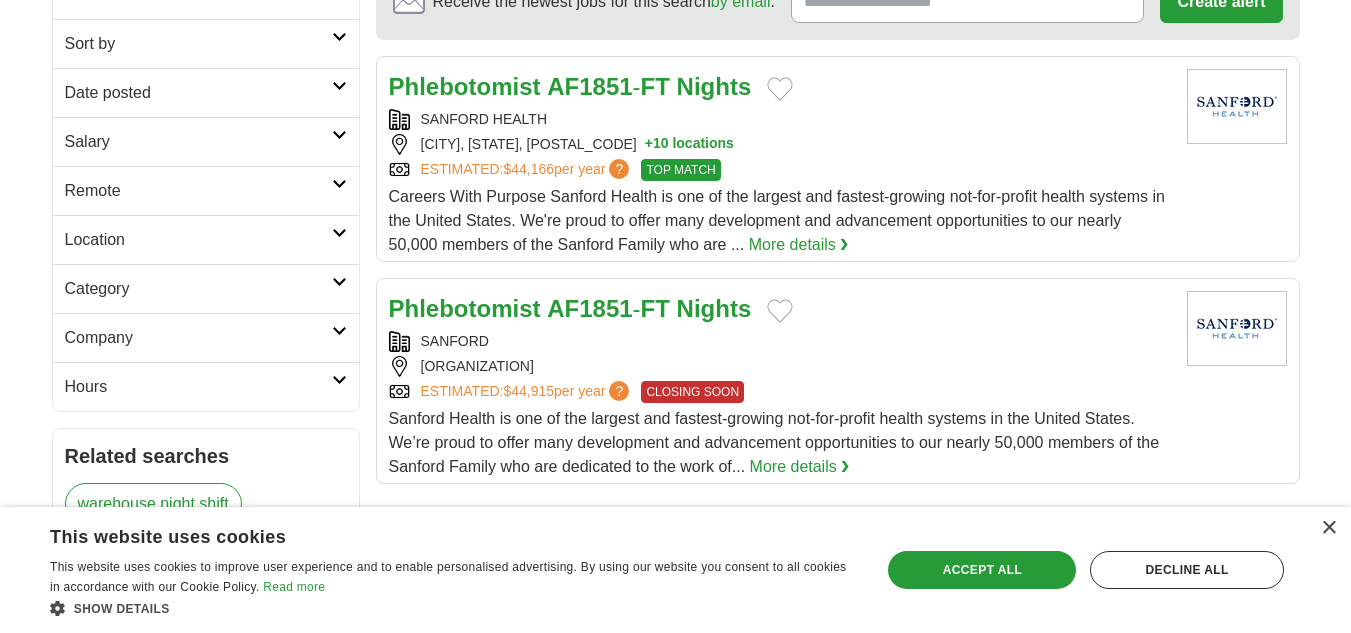 click on "+ 10
locations" at bounding box center (689, 144) 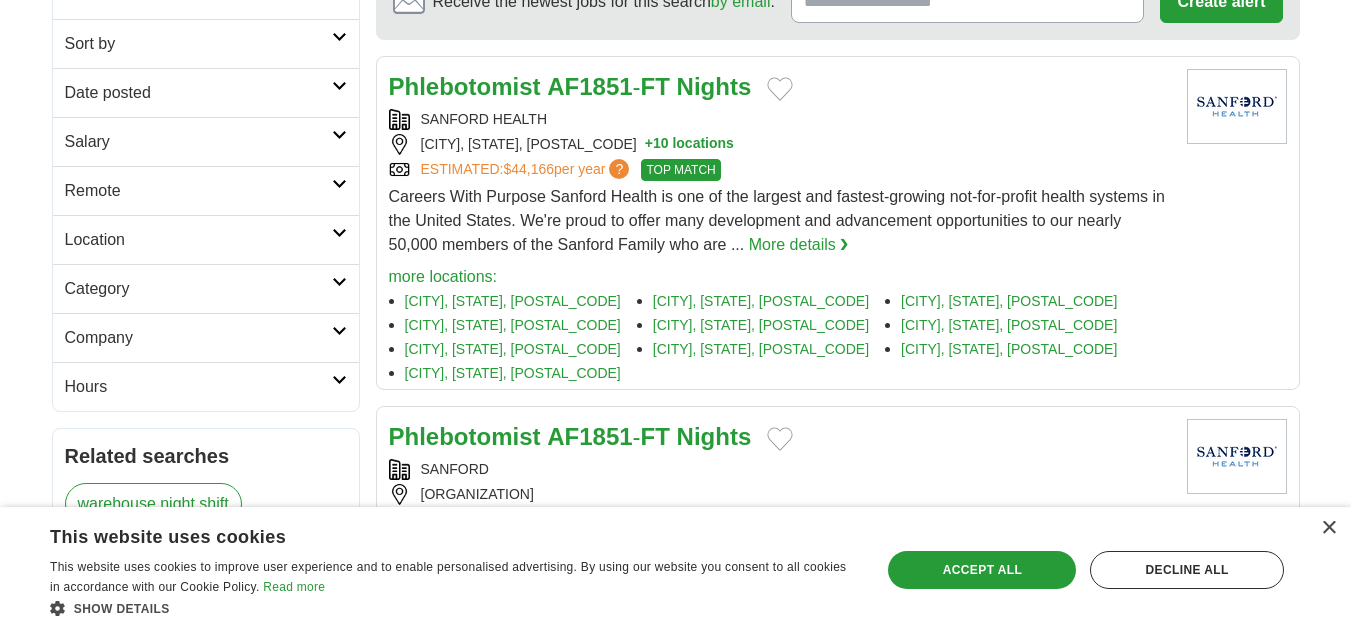 click on "+ 10
locations" at bounding box center [689, 144] 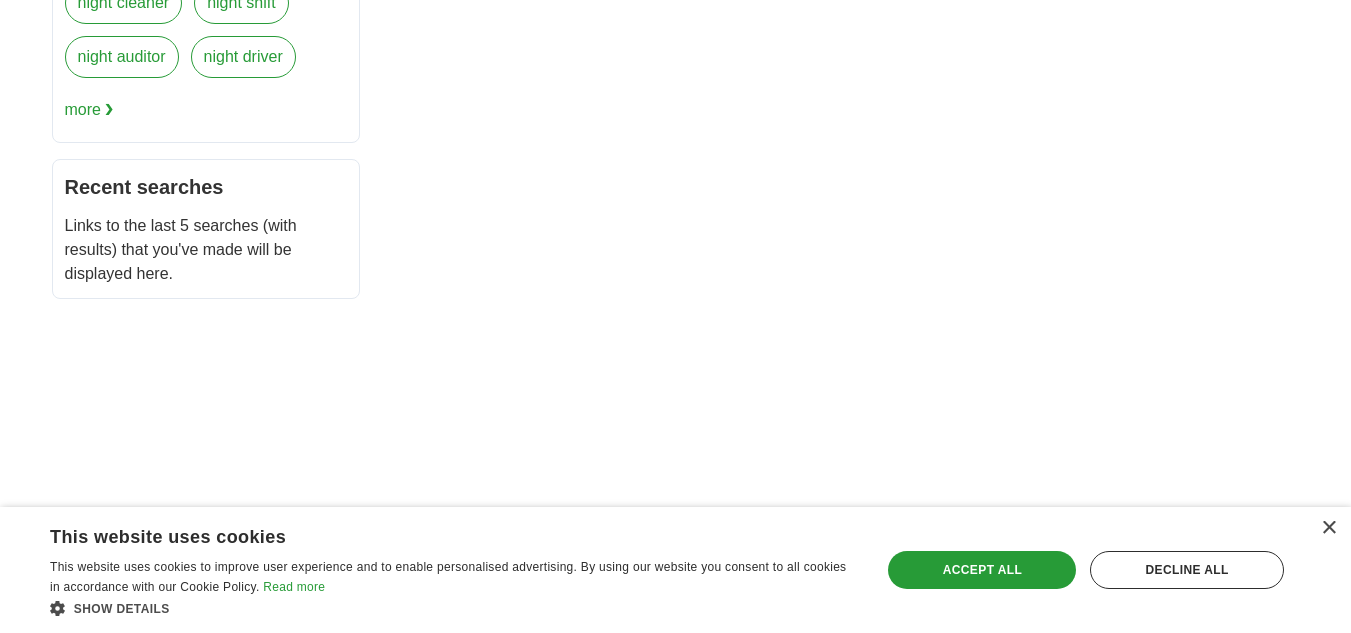 scroll, scrollTop: 779, scrollLeft: 0, axis: vertical 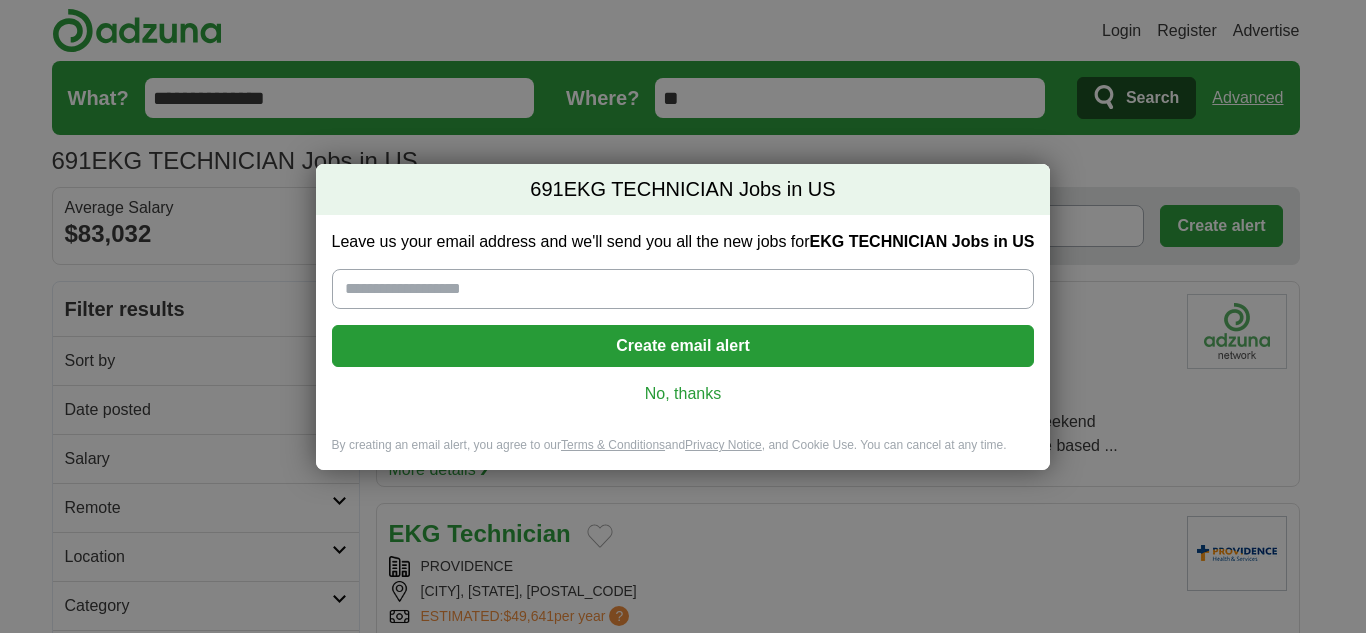 click on "691
EKG TECHNICIAN Jobs in US
Leave us your email address and we'll send you all the new jobs for  EKG TECHNICIAN  Jobs in US
Create email alert
No, thanks
By creating an email alert, you agree to our  Terms & Conditions  and  Privacy Notice , and Cookie Use. You can cancel at any time.
Loading..." at bounding box center [683, 316] 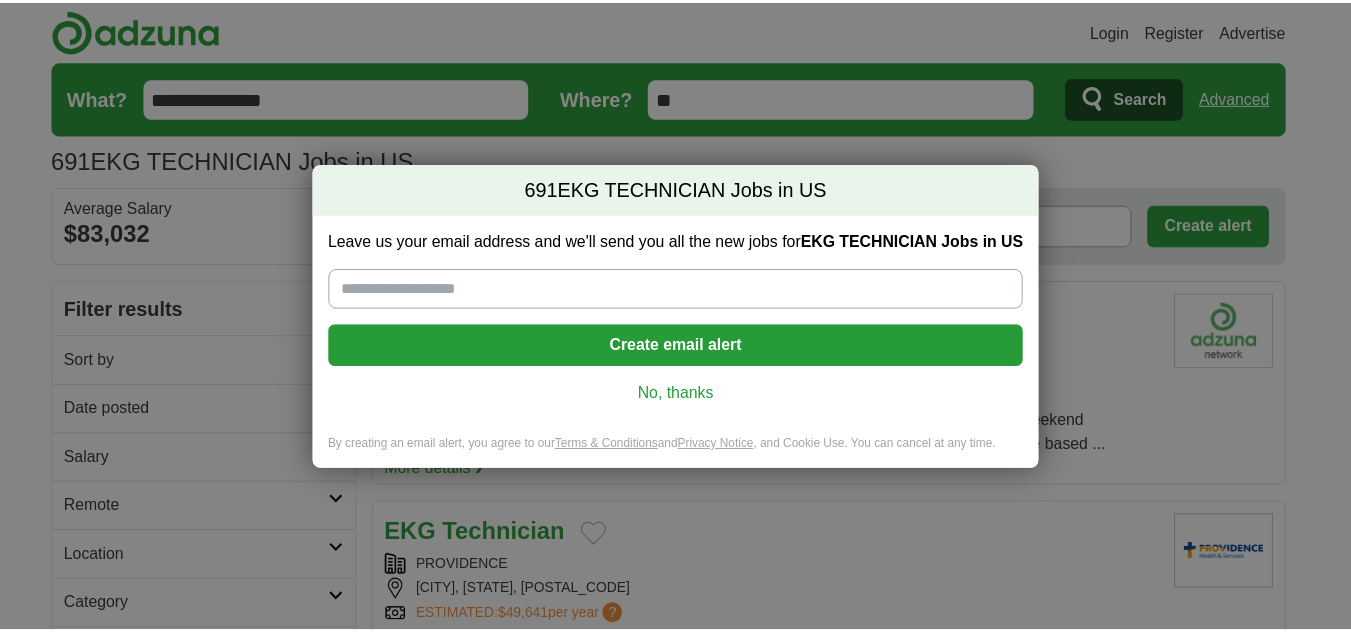 scroll, scrollTop: 0, scrollLeft: 0, axis: both 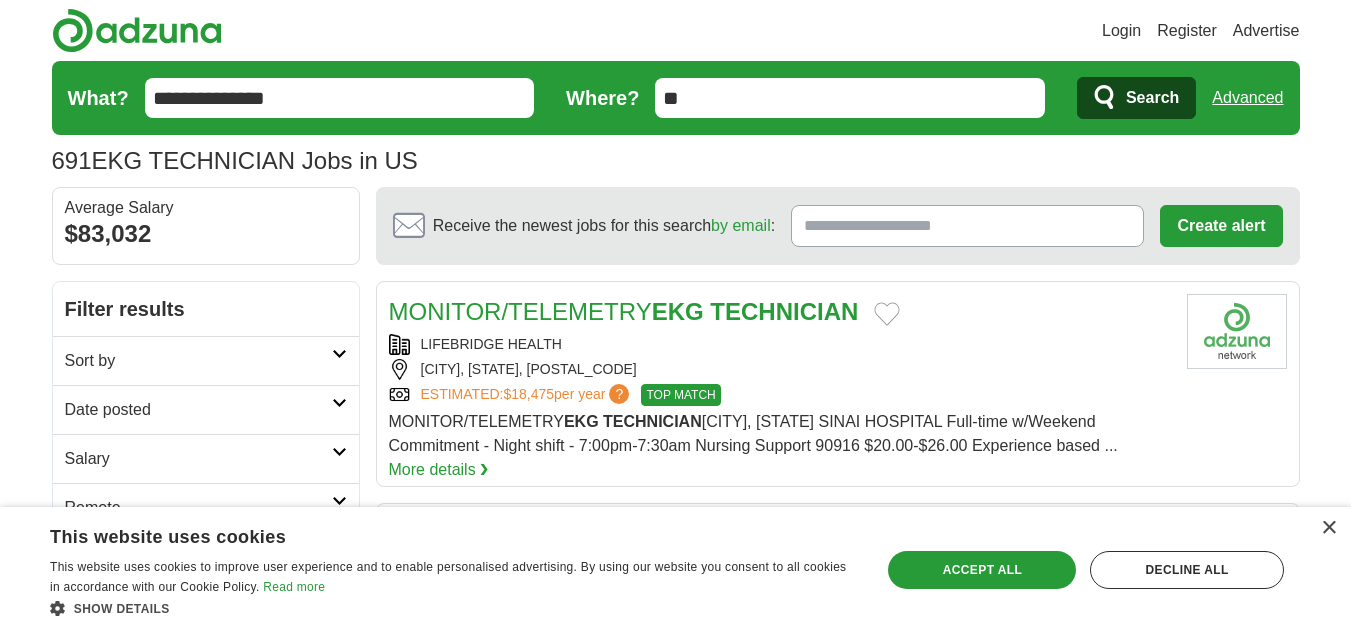 click on "Receive the newest jobs for this search  by email :" at bounding box center [967, 226] 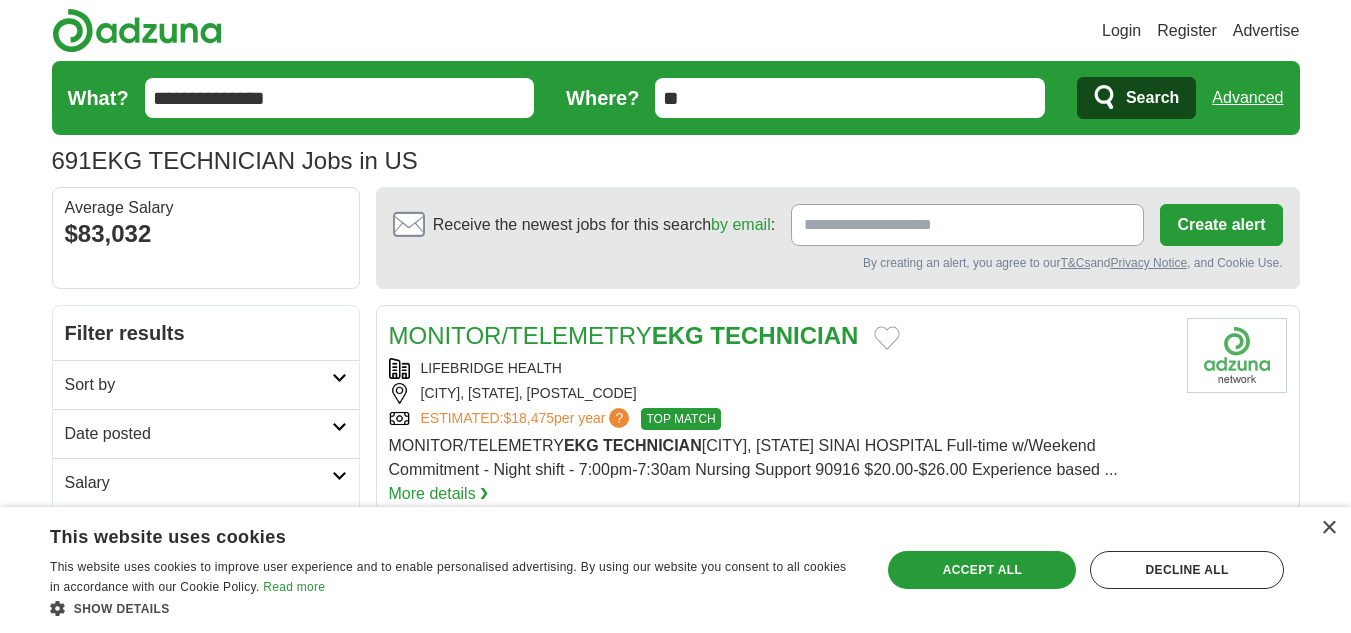 click on "Login
Register
Advertise
691
EKG TECHNICIAN Jobs in US
Salary
Salary
Select a salary range
Salary from
from $10,000
from $20,000
from $40,000
from $60,000
from $80,000
from $100,000
per year
Remote US" at bounding box center (676, 2039) 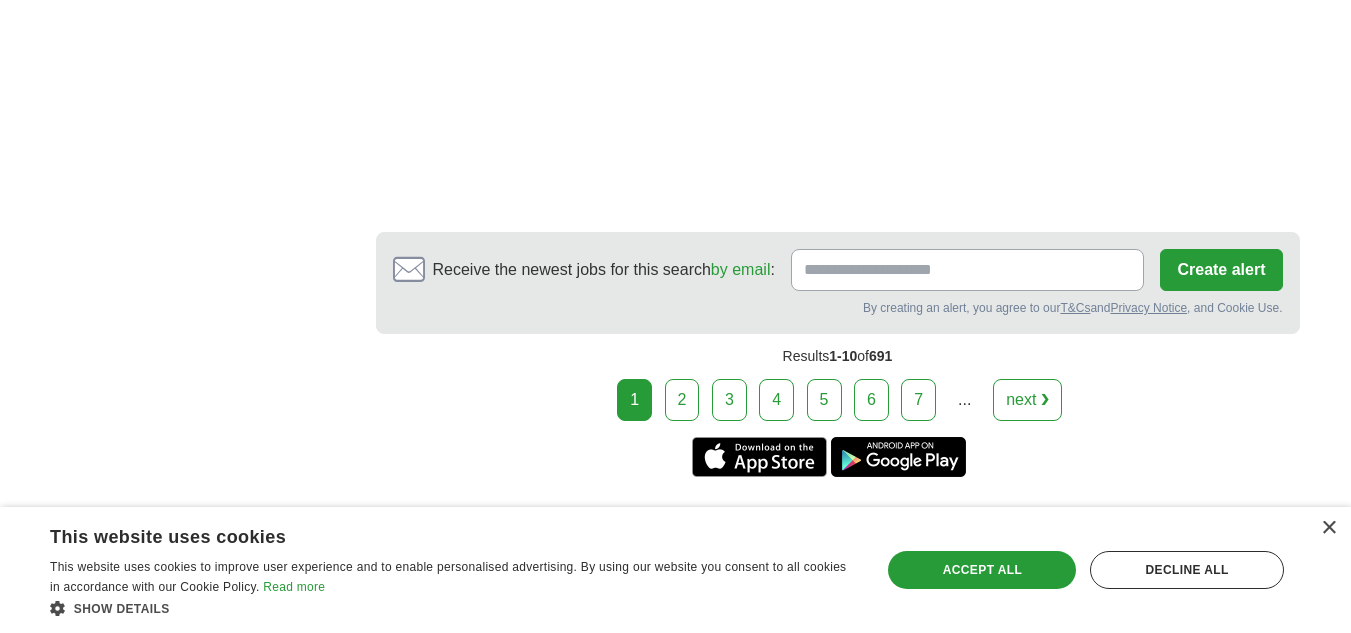 scroll, scrollTop: 3522, scrollLeft: 0, axis: vertical 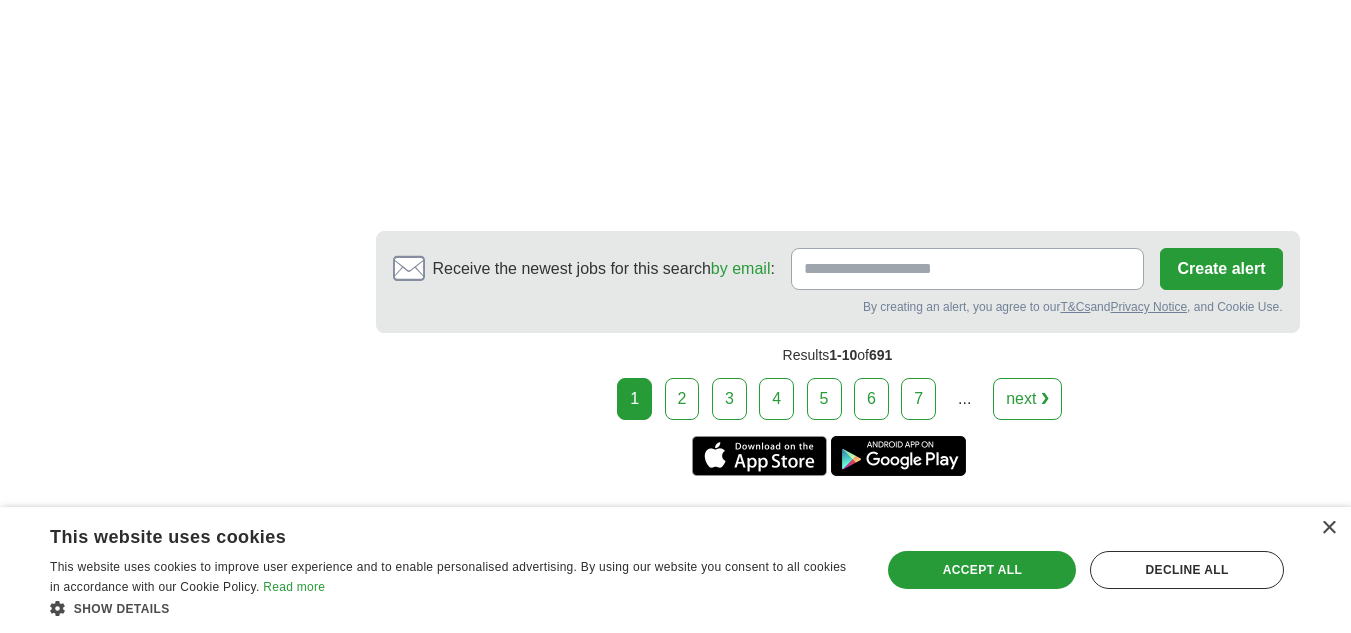 click on "next ❯" at bounding box center (1027, 399) 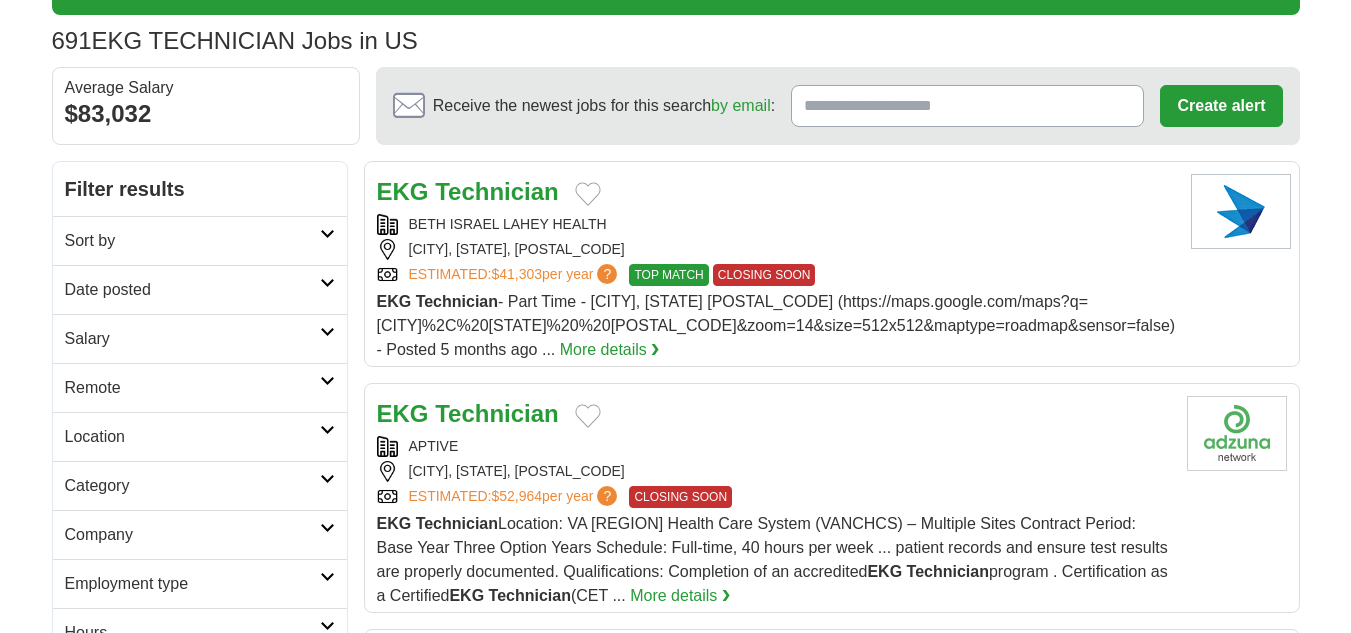 scroll, scrollTop: 0, scrollLeft: 0, axis: both 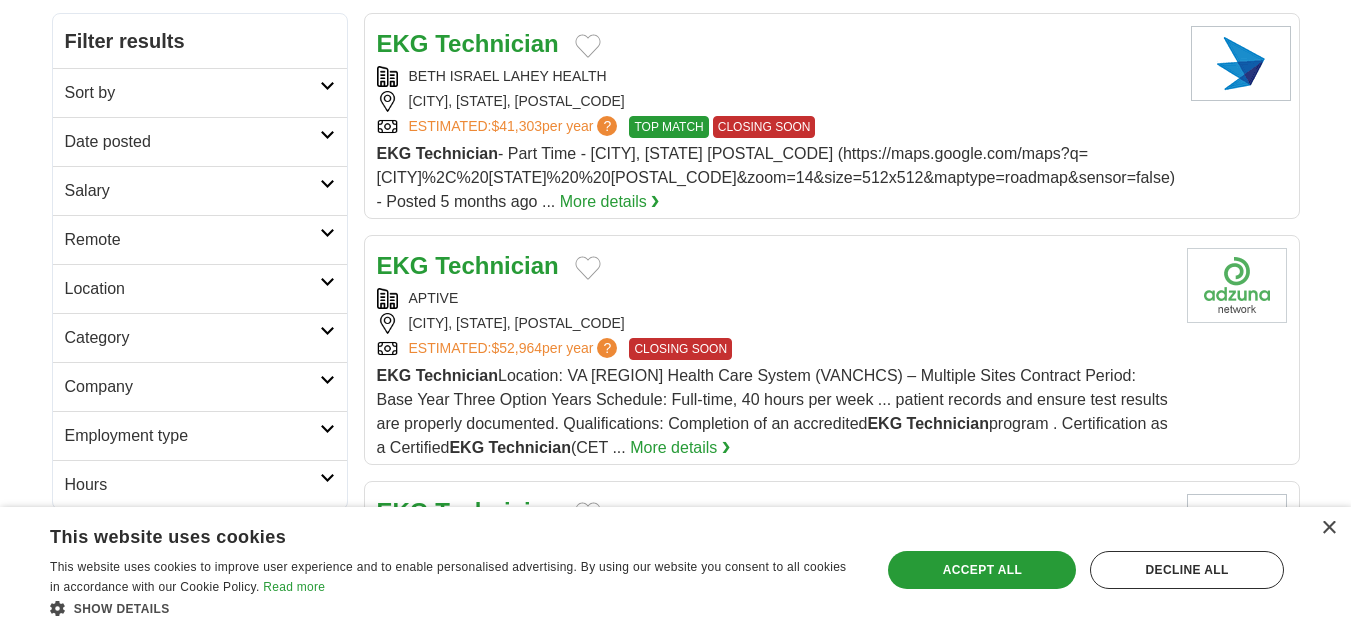 click at bounding box center [327, 282] 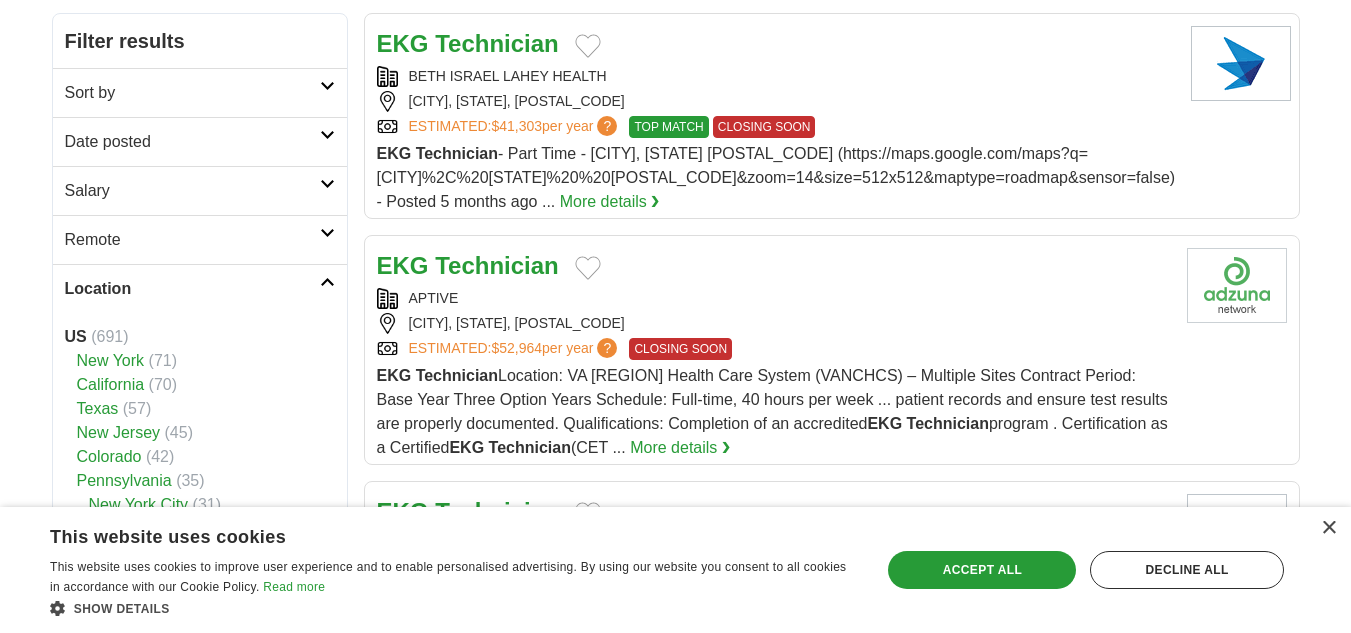 click on "New Jersey" at bounding box center [119, 432] 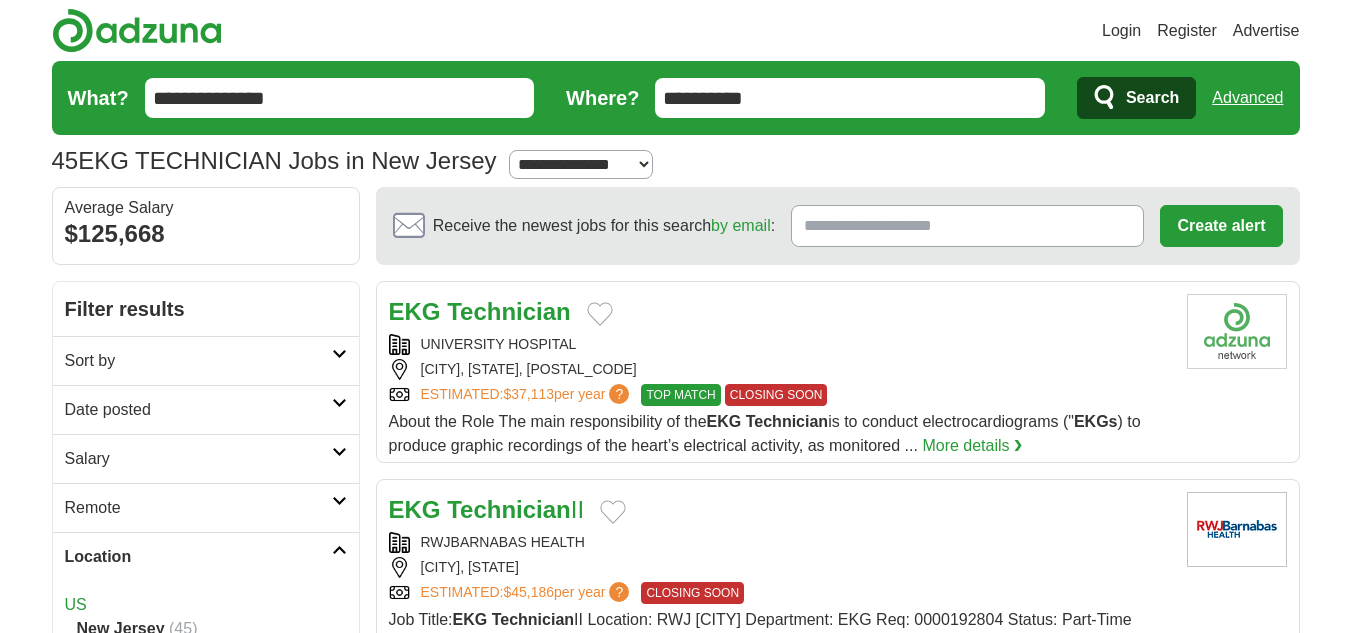 scroll, scrollTop: 0, scrollLeft: 0, axis: both 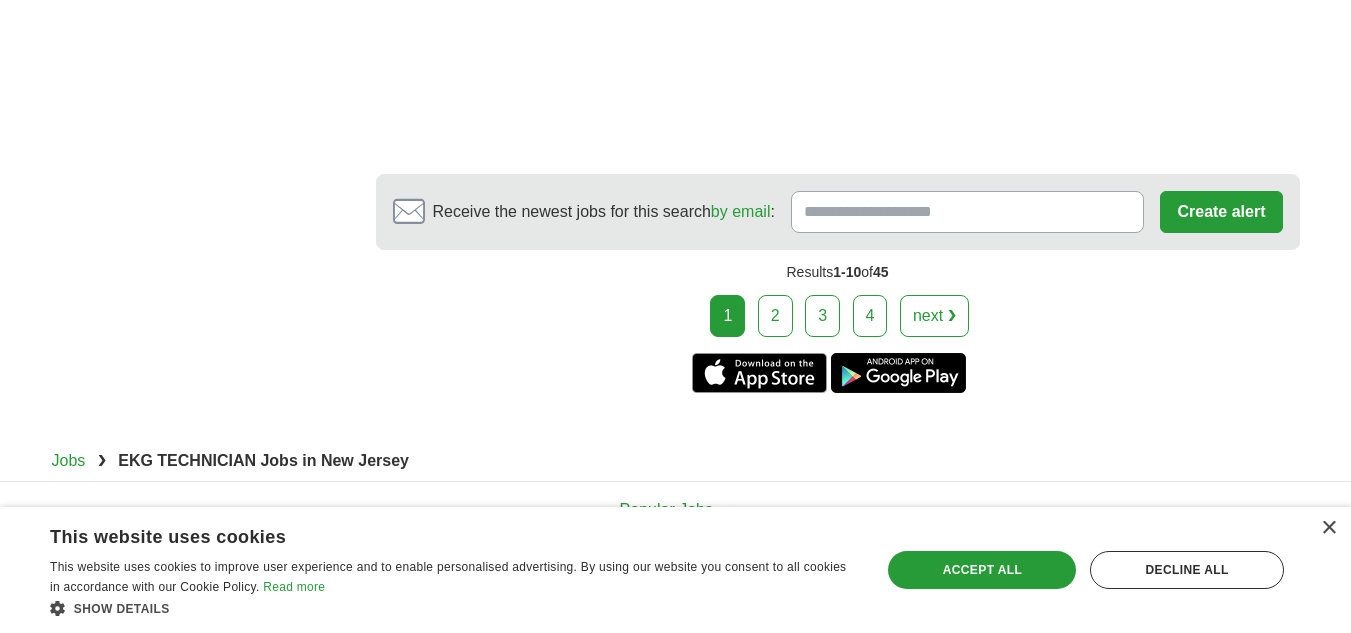 click on "next ❯" at bounding box center [934, 316] 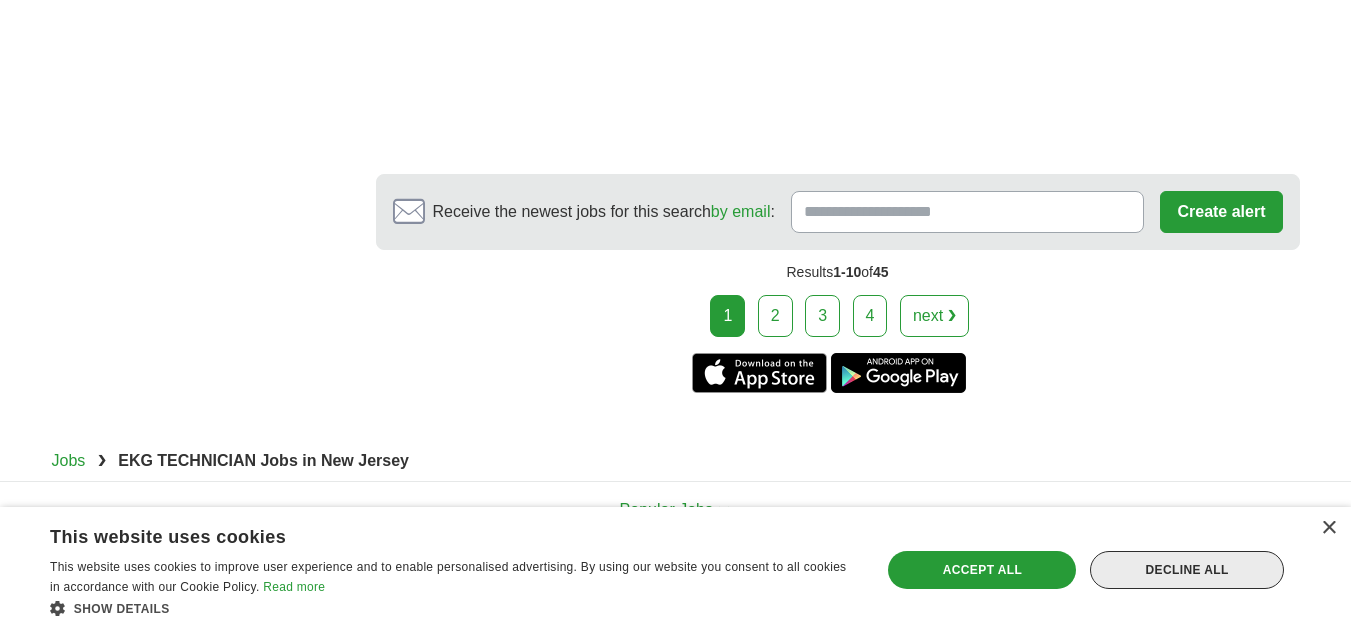 click on "Decline all" at bounding box center (1187, 570) 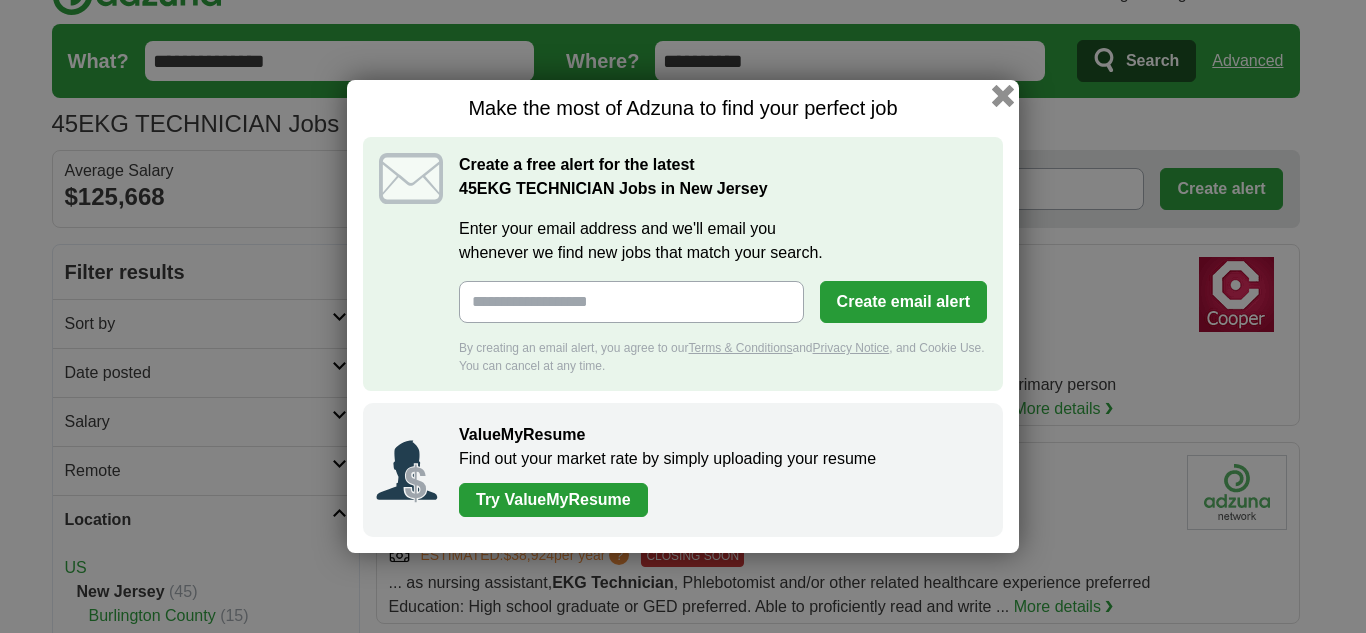scroll, scrollTop: 37, scrollLeft: 0, axis: vertical 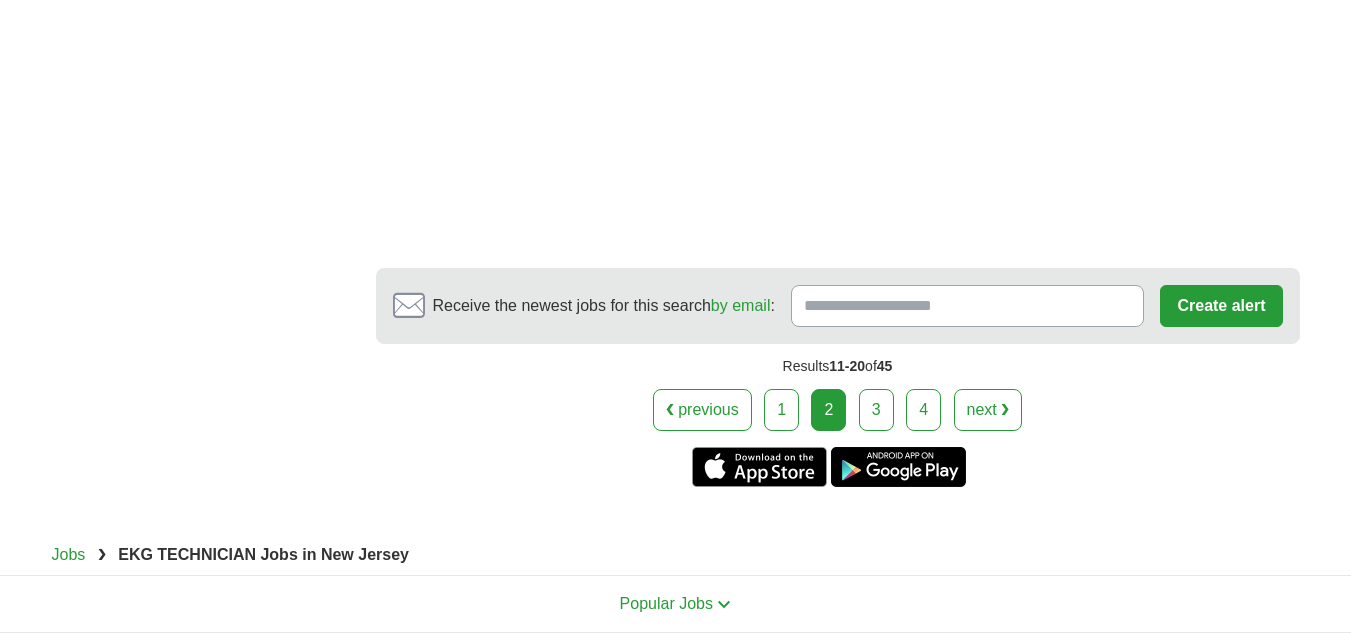 click on "next ❯" at bounding box center [988, 410] 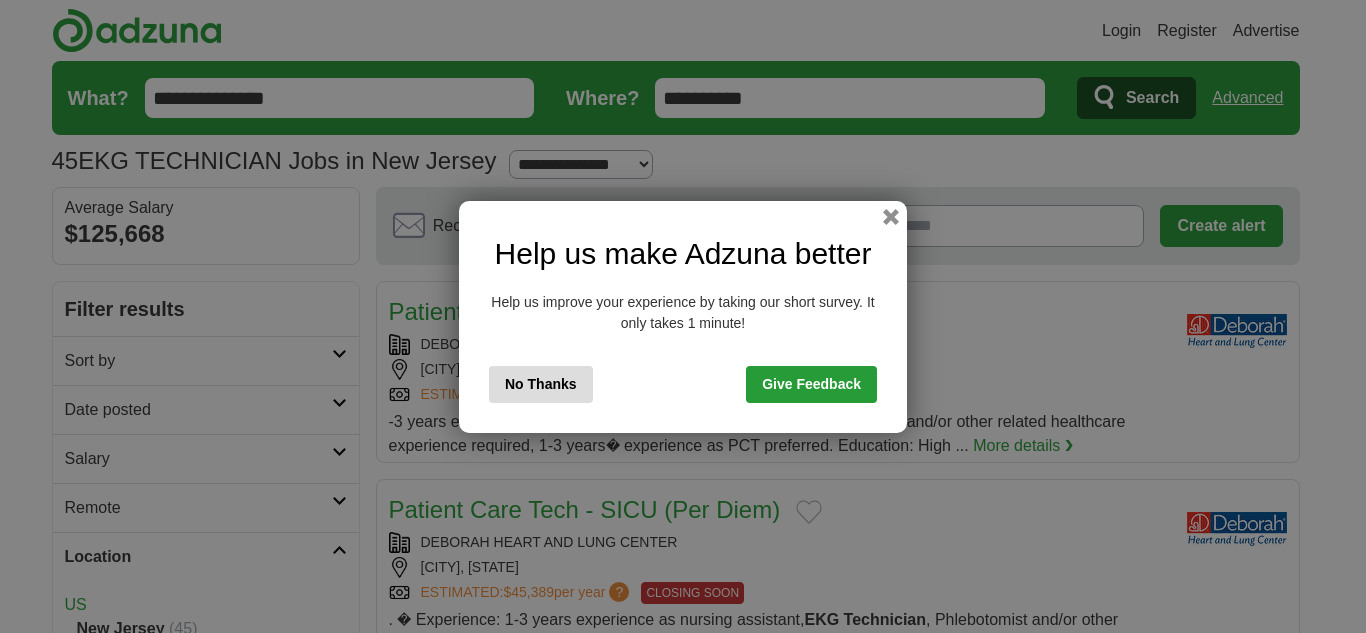 scroll, scrollTop: 0, scrollLeft: 0, axis: both 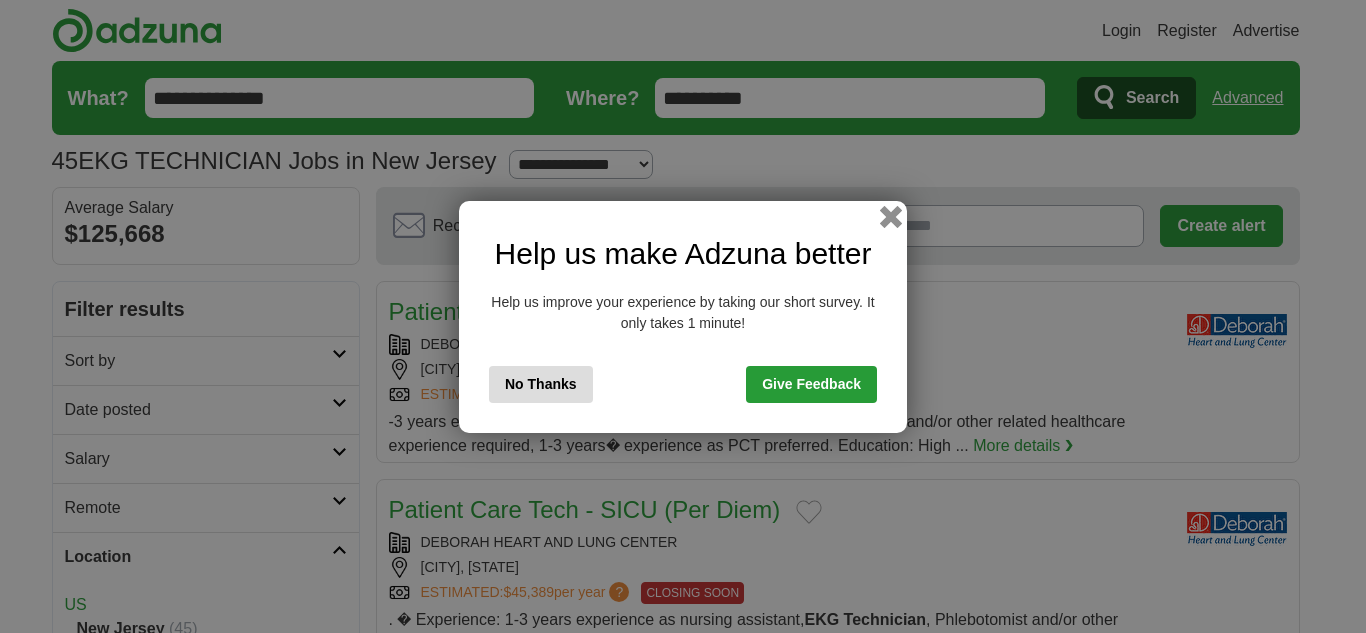 click at bounding box center [891, 216] 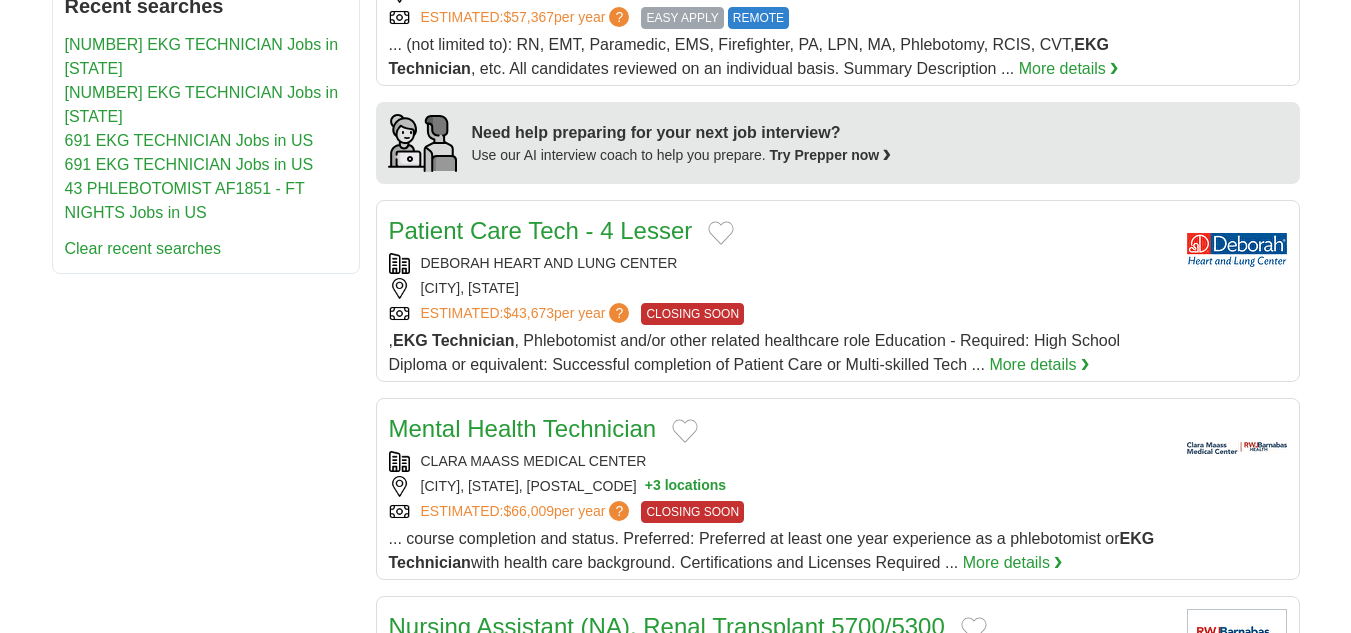 scroll, scrollTop: 1572, scrollLeft: 0, axis: vertical 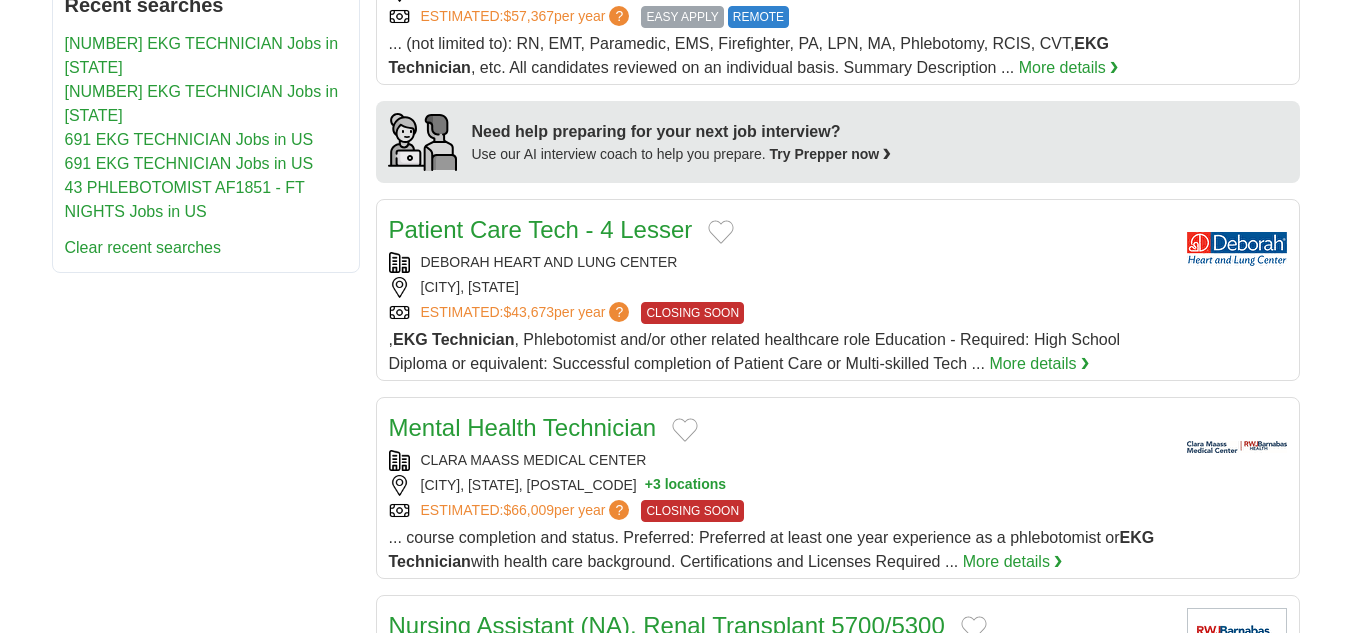 click on "691
EKG TECHNICIAN Jobs in US" at bounding box center (189, 139) 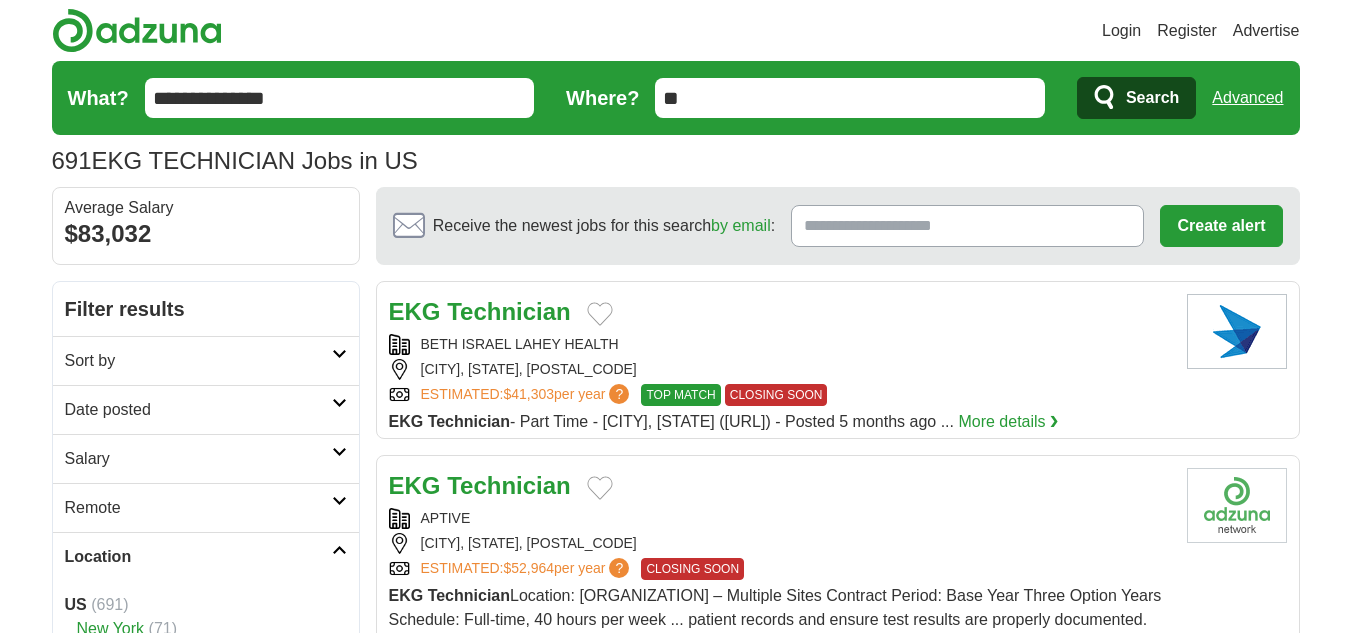 scroll, scrollTop: 0, scrollLeft: 0, axis: both 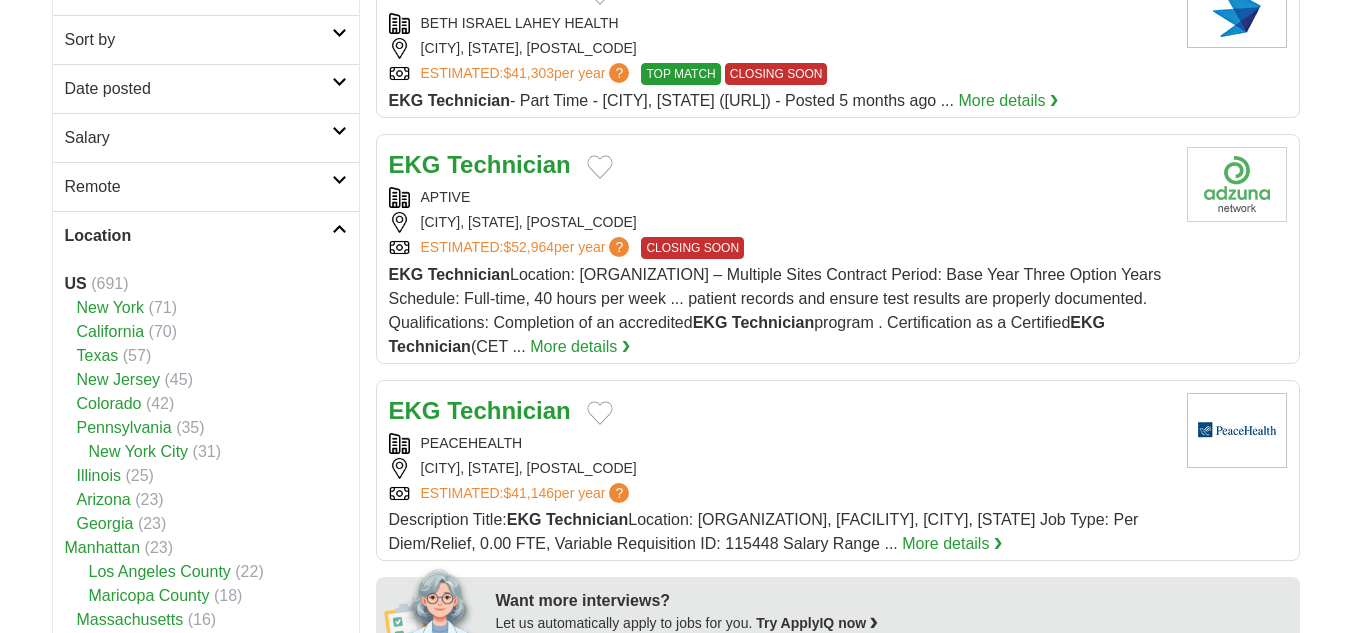 click on "New York City" at bounding box center (139, 451) 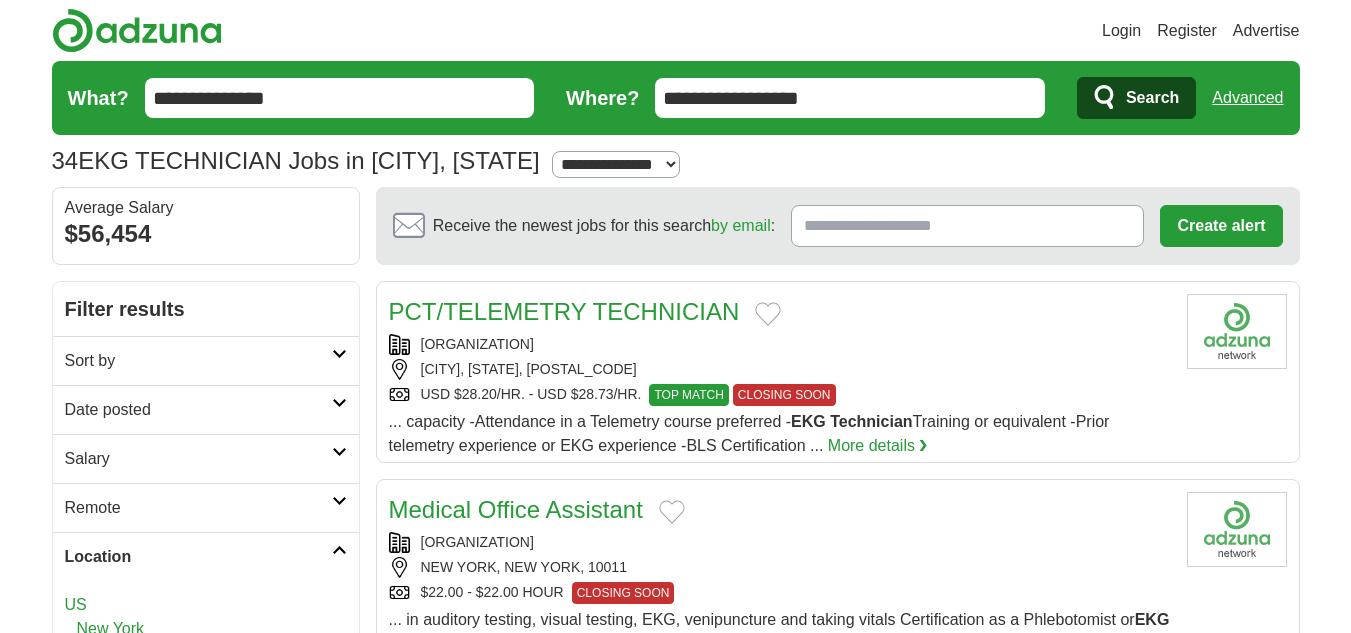 scroll, scrollTop: 0, scrollLeft: 0, axis: both 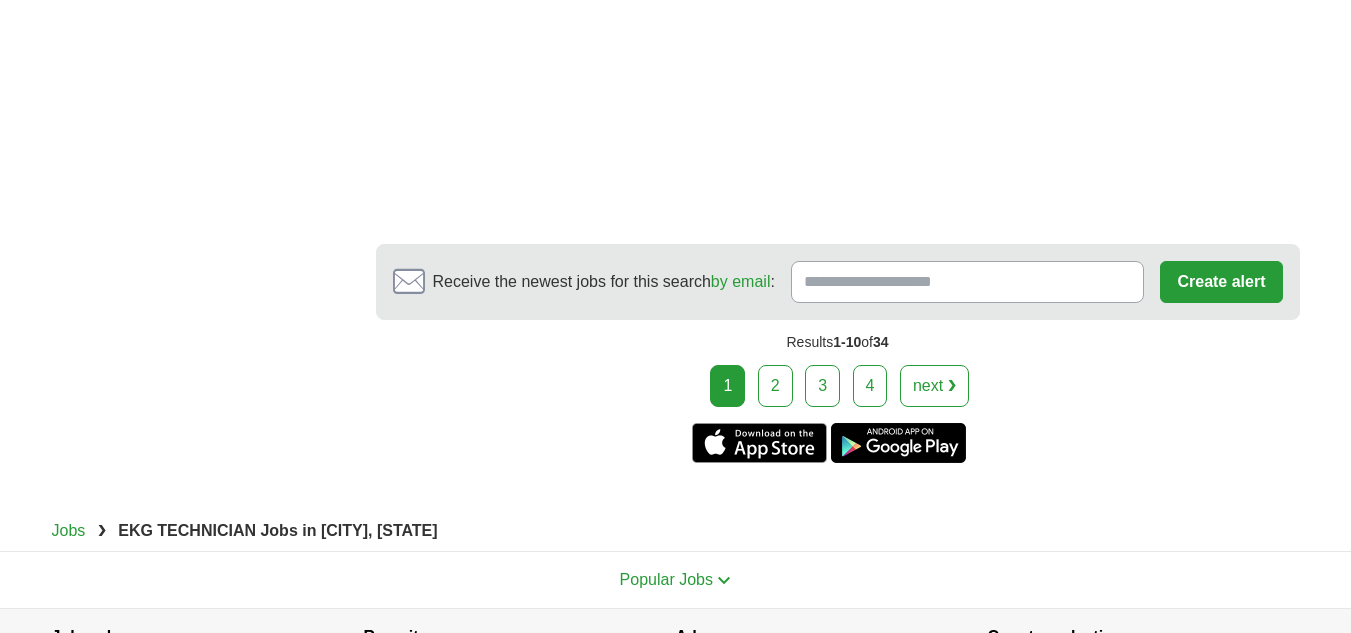 click on "next ❯" at bounding box center [934, 386] 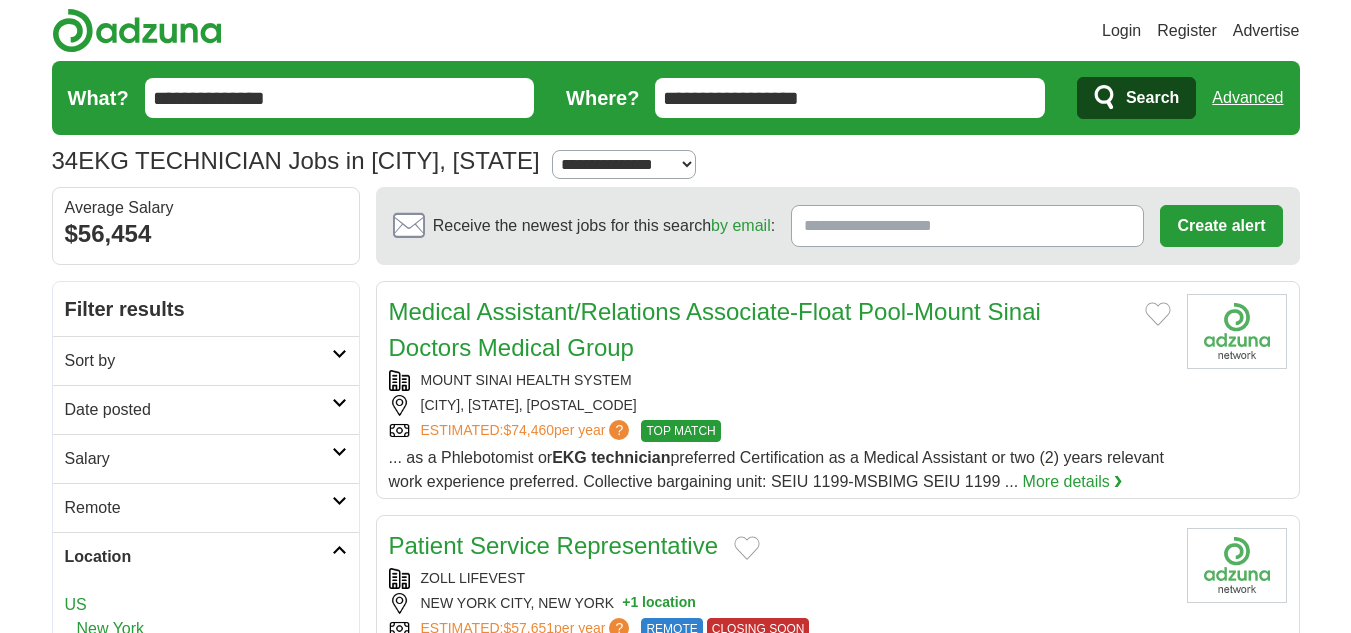 scroll, scrollTop: 71, scrollLeft: 0, axis: vertical 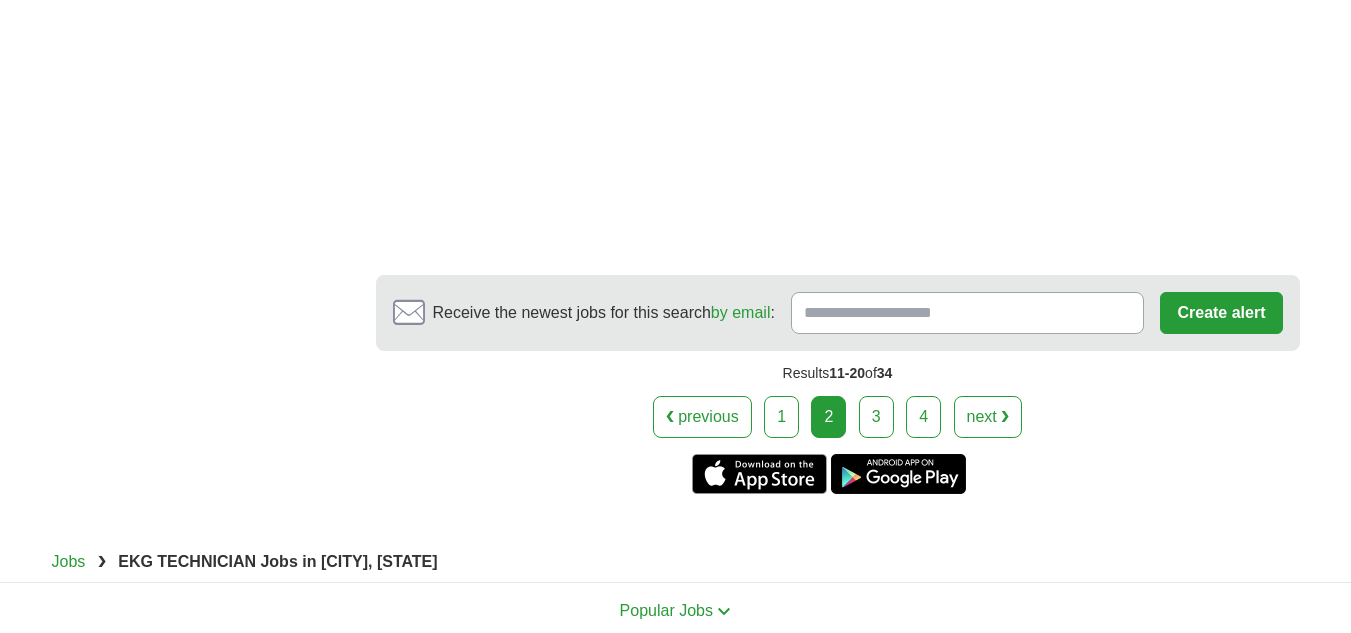 click on "next ❯" at bounding box center [988, 417] 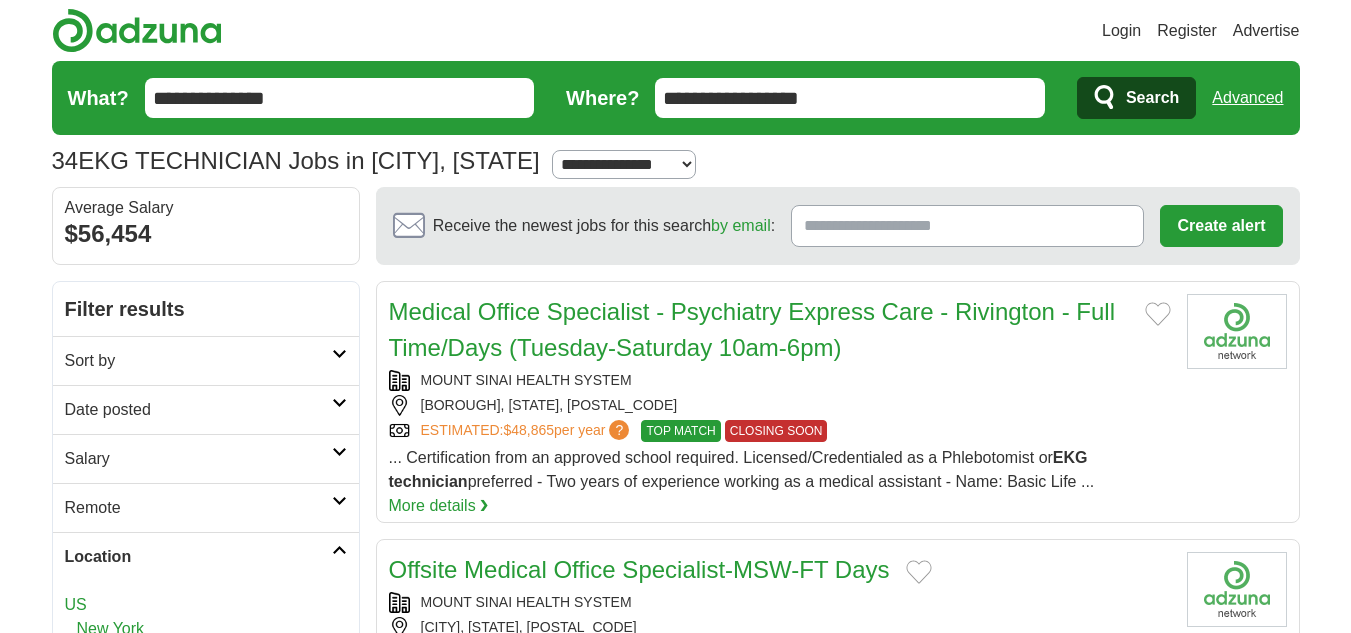 scroll, scrollTop: 0, scrollLeft: 0, axis: both 